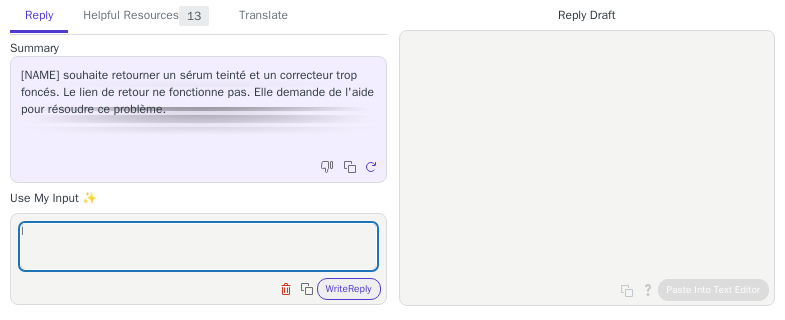 scroll, scrollTop: 0, scrollLeft: 0, axis: both 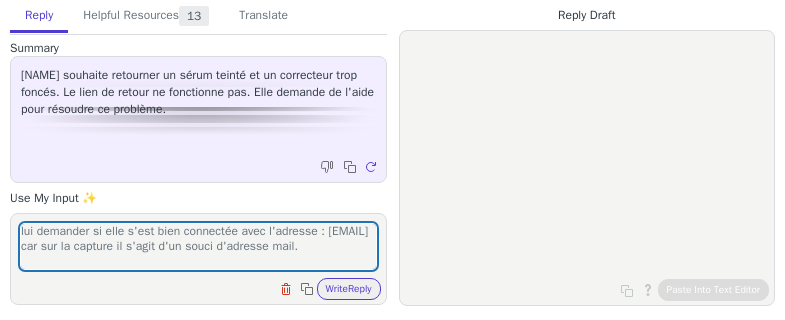 click on "lui demander si elle s'est bien connectée avec l'adresse : [EMAIL] car sur la capture il s'agit d'un souci d'adresse mail." at bounding box center (198, 246) 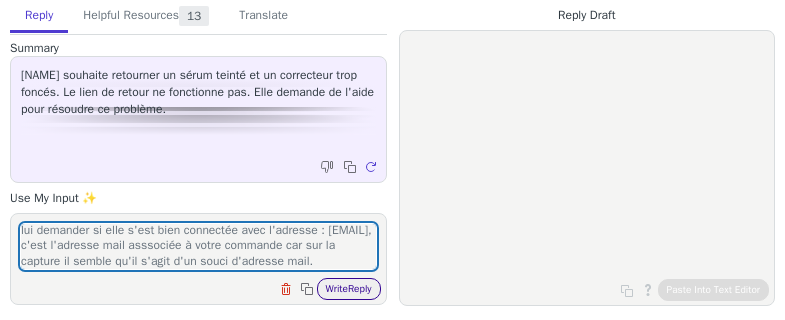type on "lui demander si elle s'est bien connectée avec l'adresse : [EMAIL], c'est l'adresse mail asssociée à votre commande car sur la capture il semble qu'il s'agit d'un souci d'adresse mail." 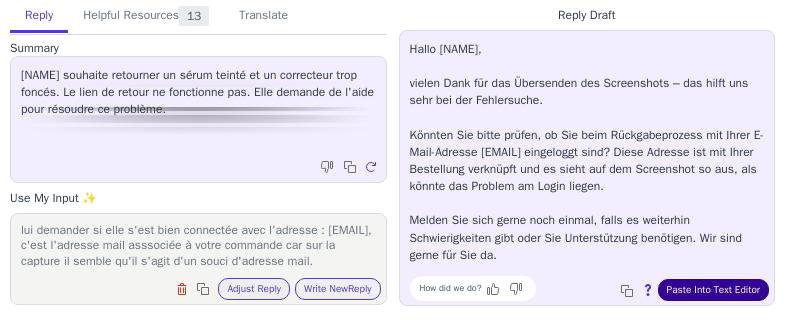 click on "Paste Into Text Editor" at bounding box center (713, 290) 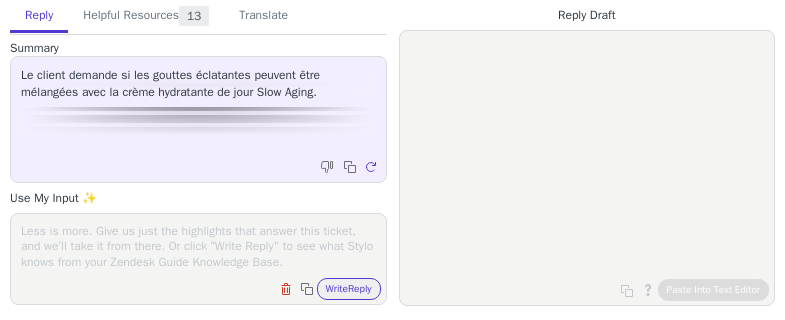 scroll, scrollTop: 0, scrollLeft: 0, axis: both 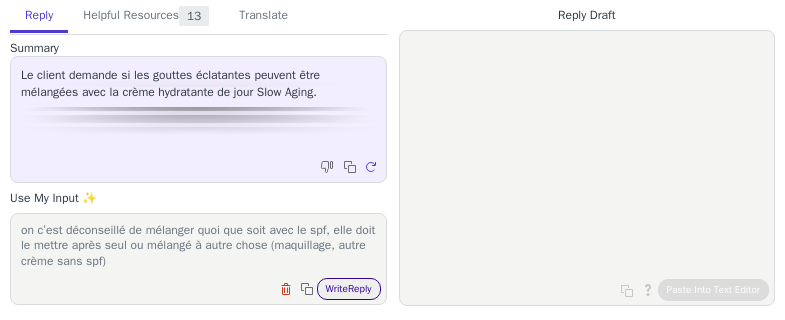 type on "on c’est déconseillé de mélanger quoi que soit avec le spf, elle doit le mettre après seul ou mélangé à autre chose (maquillage, autre crème sans spf)" 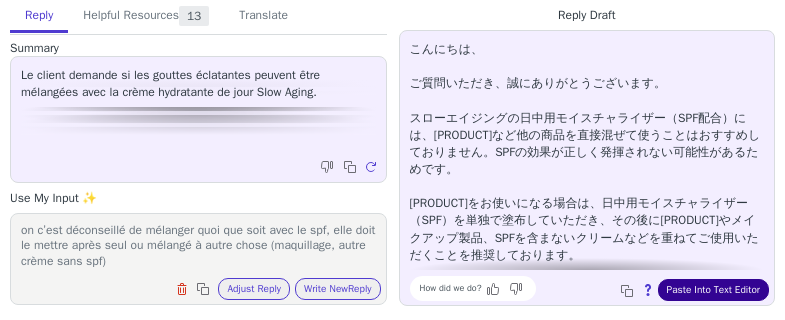 click on "Paste Into Text Editor" at bounding box center [713, 290] 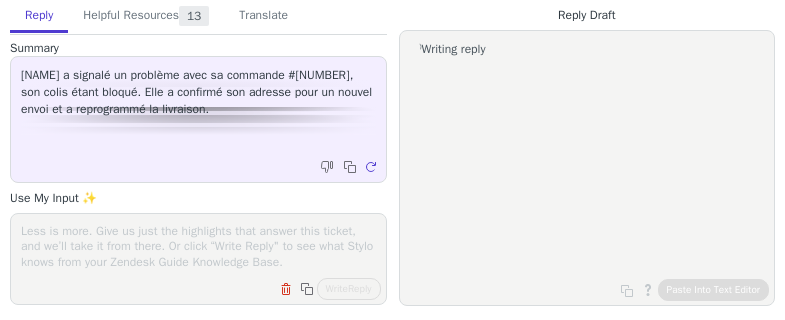 scroll, scrollTop: 0, scrollLeft: 0, axis: both 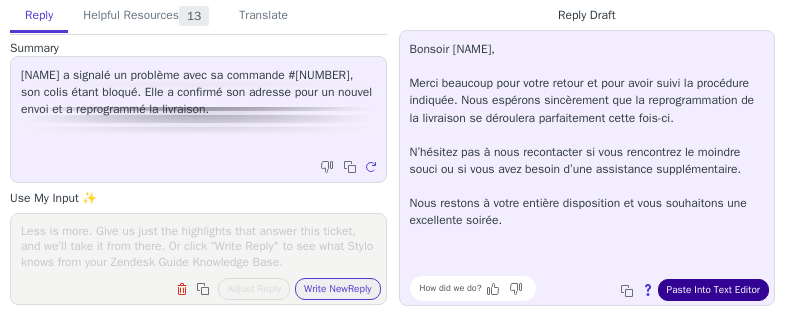 click on "Paste Into Text Editor" at bounding box center [713, 290] 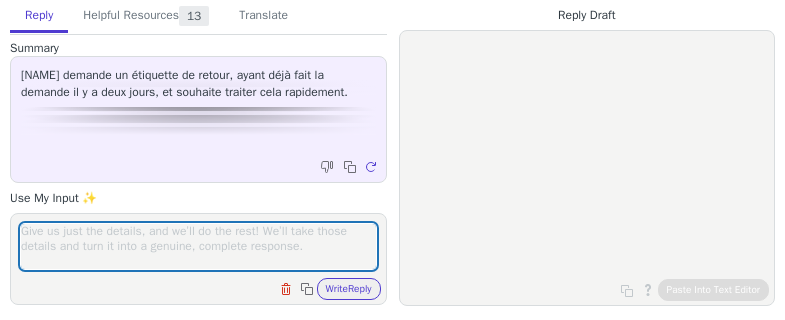 scroll, scrollTop: 0, scrollLeft: 0, axis: both 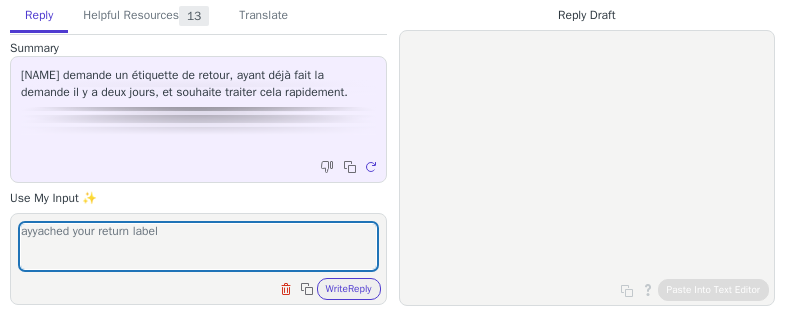 click on "ayyached your return label" at bounding box center (198, 246) 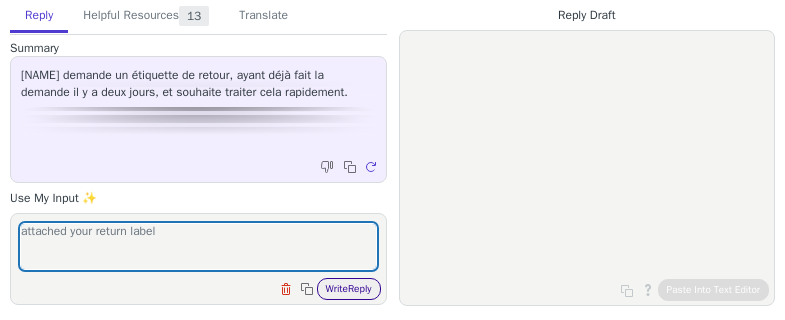 type on "attached your return label" 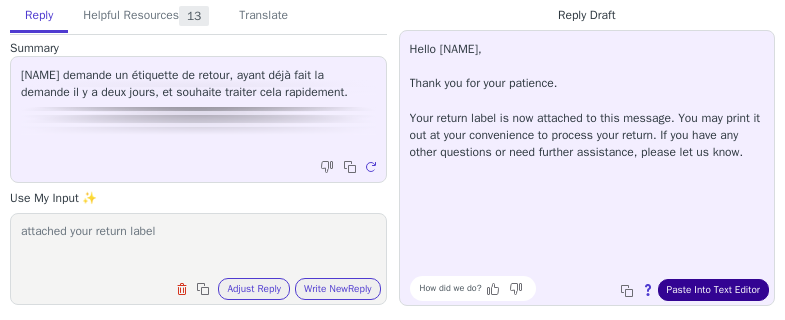 click on "Paste Into Text Editor" at bounding box center [713, 290] 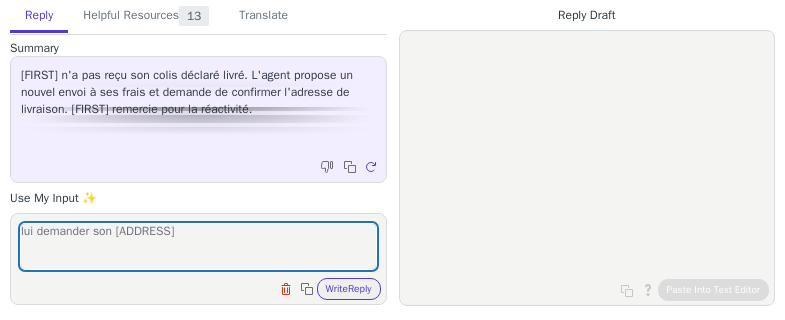 scroll, scrollTop: 0, scrollLeft: 0, axis: both 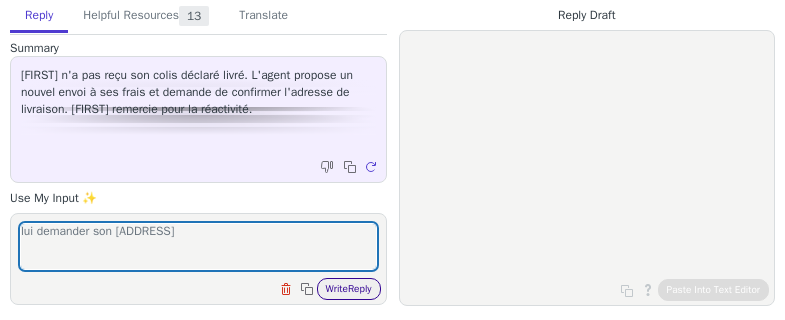 type on "lui demander son [ADDRESS]" 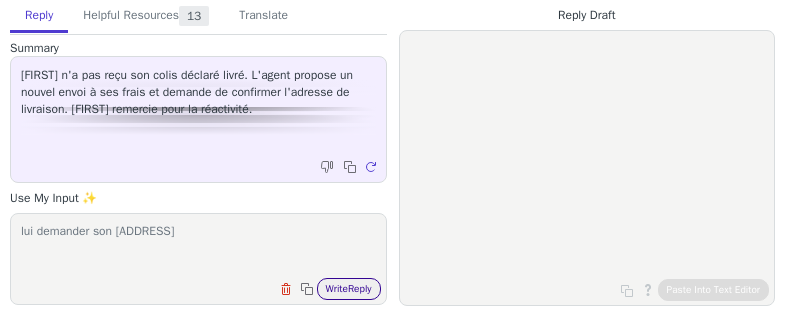 click on "Write  Reply" at bounding box center (349, 289) 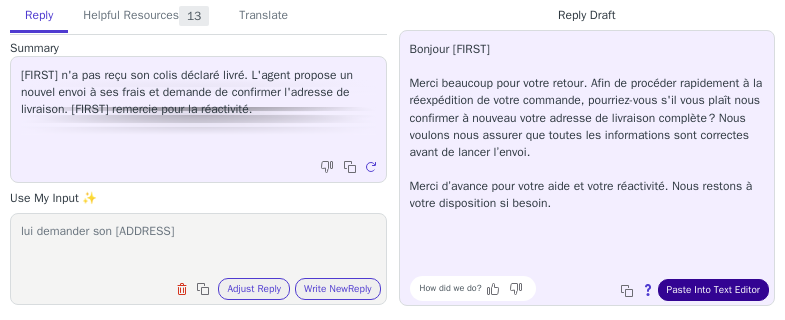 click on "Paste Into Text Editor" at bounding box center (713, 290) 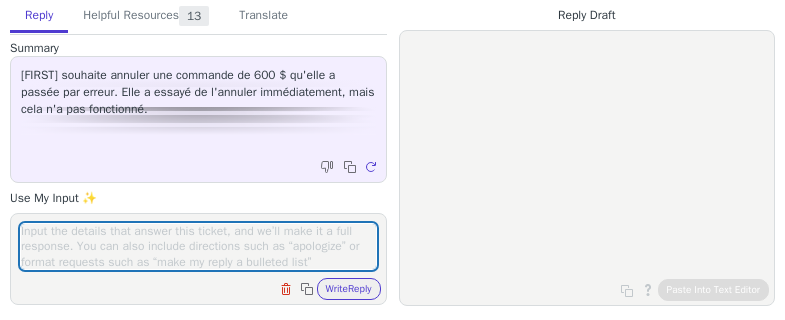scroll, scrollTop: 0, scrollLeft: 0, axis: both 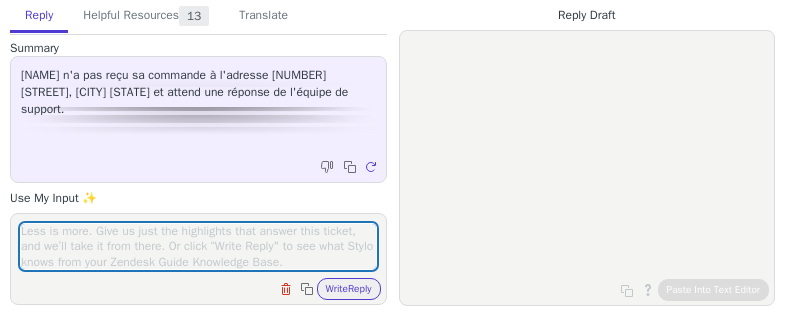 click at bounding box center [198, 246] 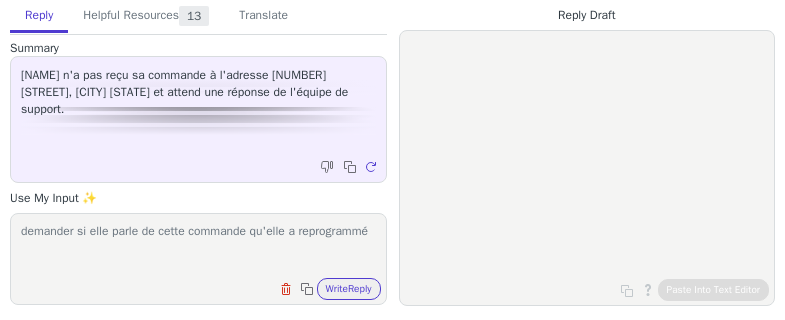 click on "demander si elle parle de cette commande qu'elle a reprogrammé" at bounding box center [198, 246] 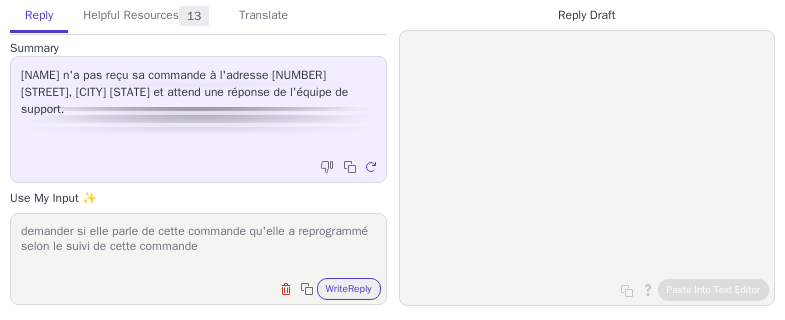 click on "demander si elle parle de cette commande qu'elle a reprogrammé
selon le suivi de cette commande" at bounding box center [198, 246] 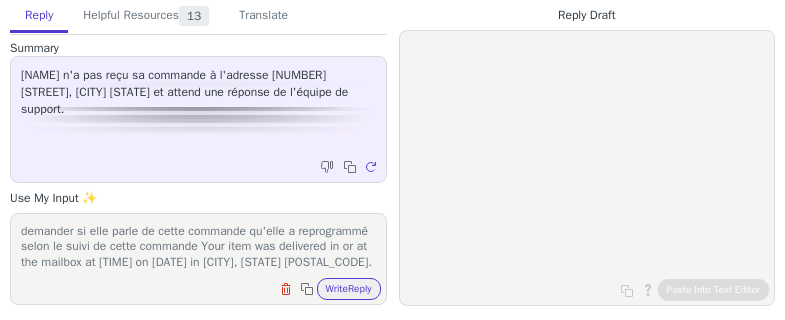 scroll, scrollTop: 32, scrollLeft: 0, axis: vertical 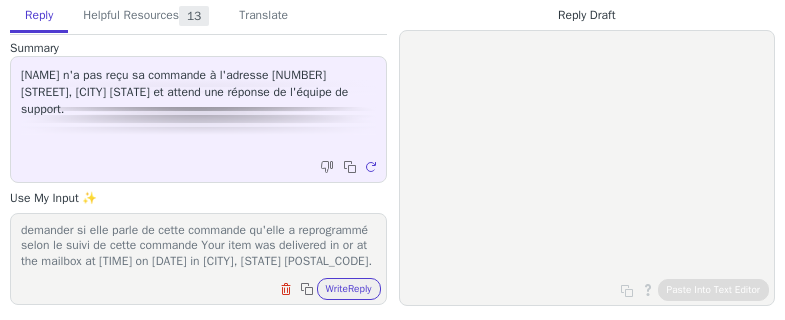 click on "demander si elle parle de cette commande qu'elle a reprogrammé
selon le suivi de cette commande Your item was delivered in or at the mailbox at [TIME] on [DATE] in [CITY], [STATE] [POSTAL_CODE]." at bounding box center [198, 246] 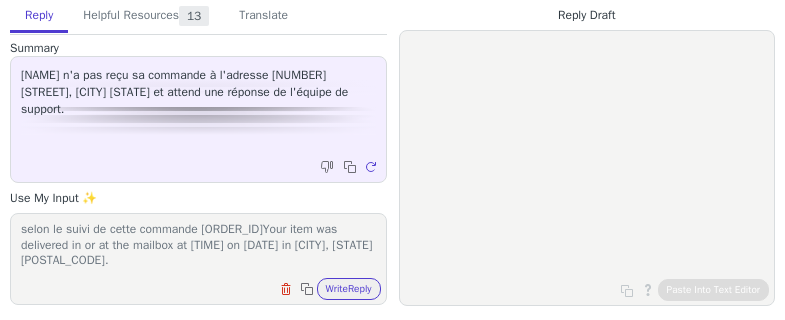 scroll, scrollTop: 29, scrollLeft: 0, axis: vertical 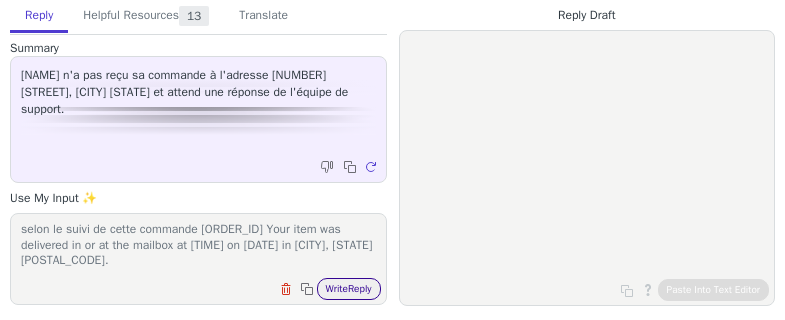 type on "demander si elle parle de cette commande qu'elle a reprogrammé
selon le suivi de cette commande [ORDER_ID] Your item was delivered in or at the mailbox at [TIME] on [DATE] in [CITY], [STATE] [POSTAL_CODE]." 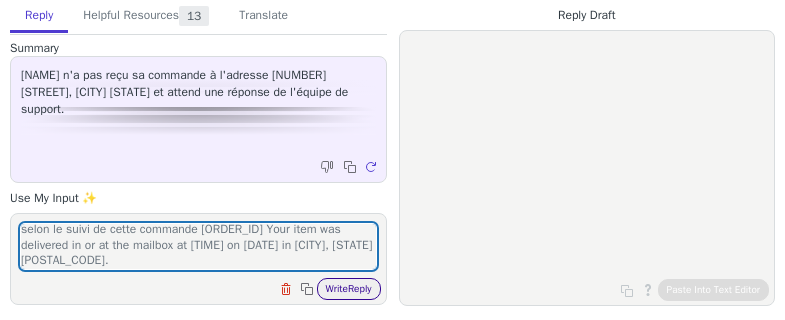 click on "Write  Reply" at bounding box center (349, 289) 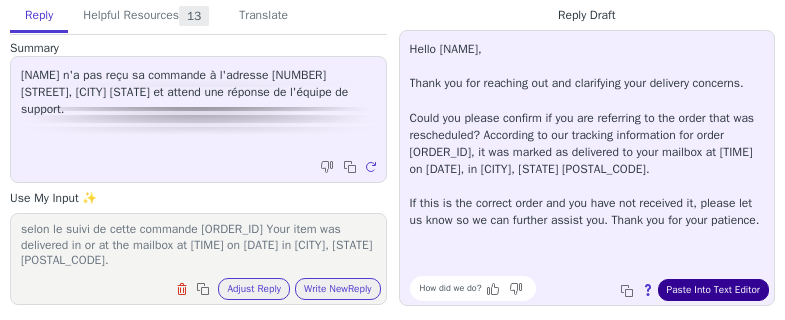 drag, startPoint x: 701, startPoint y: 277, endPoint x: 705, endPoint y: 289, distance: 12.649111 